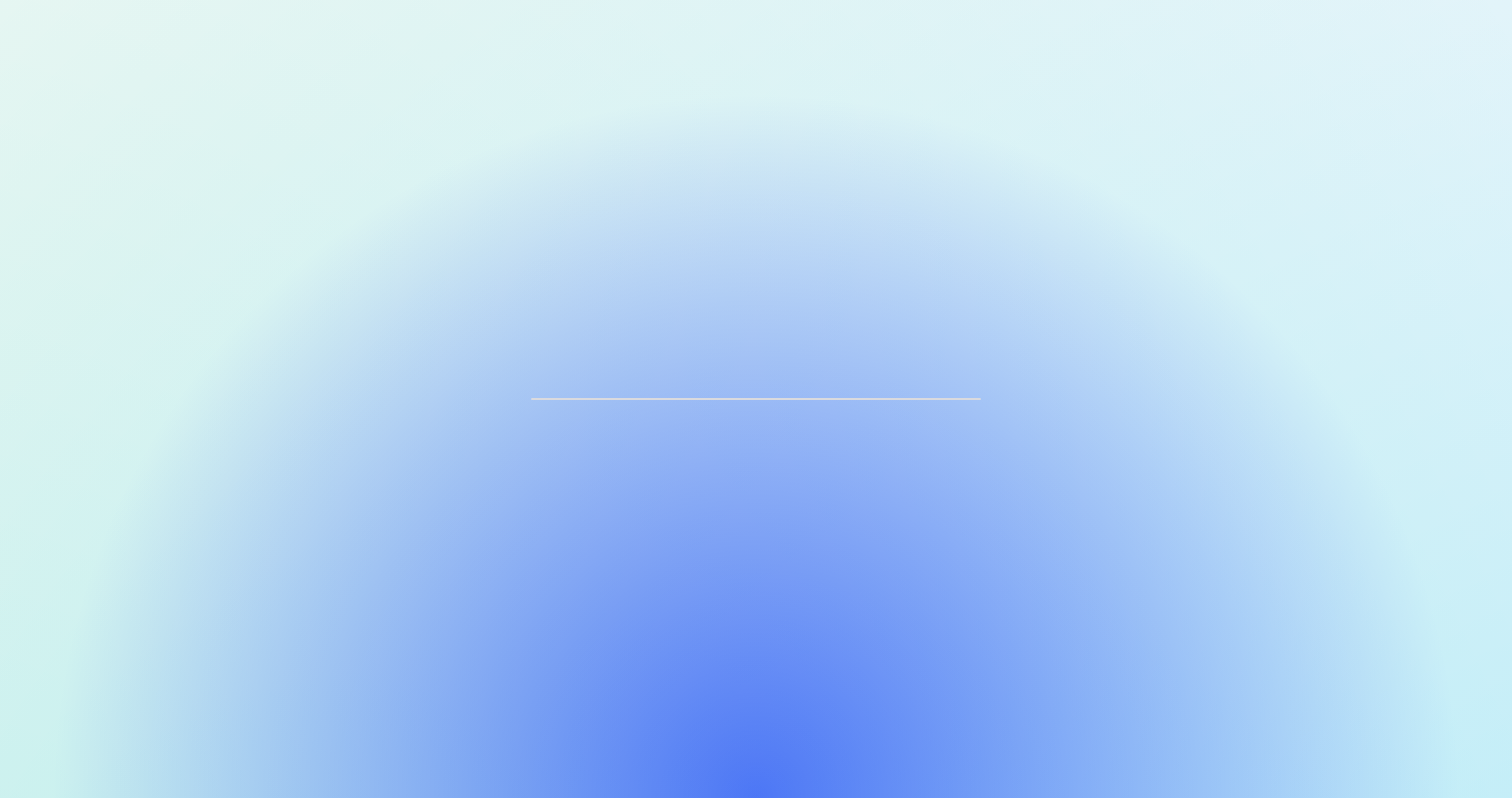 scroll, scrollTop: 0, scrollLeft: 0, axis: both 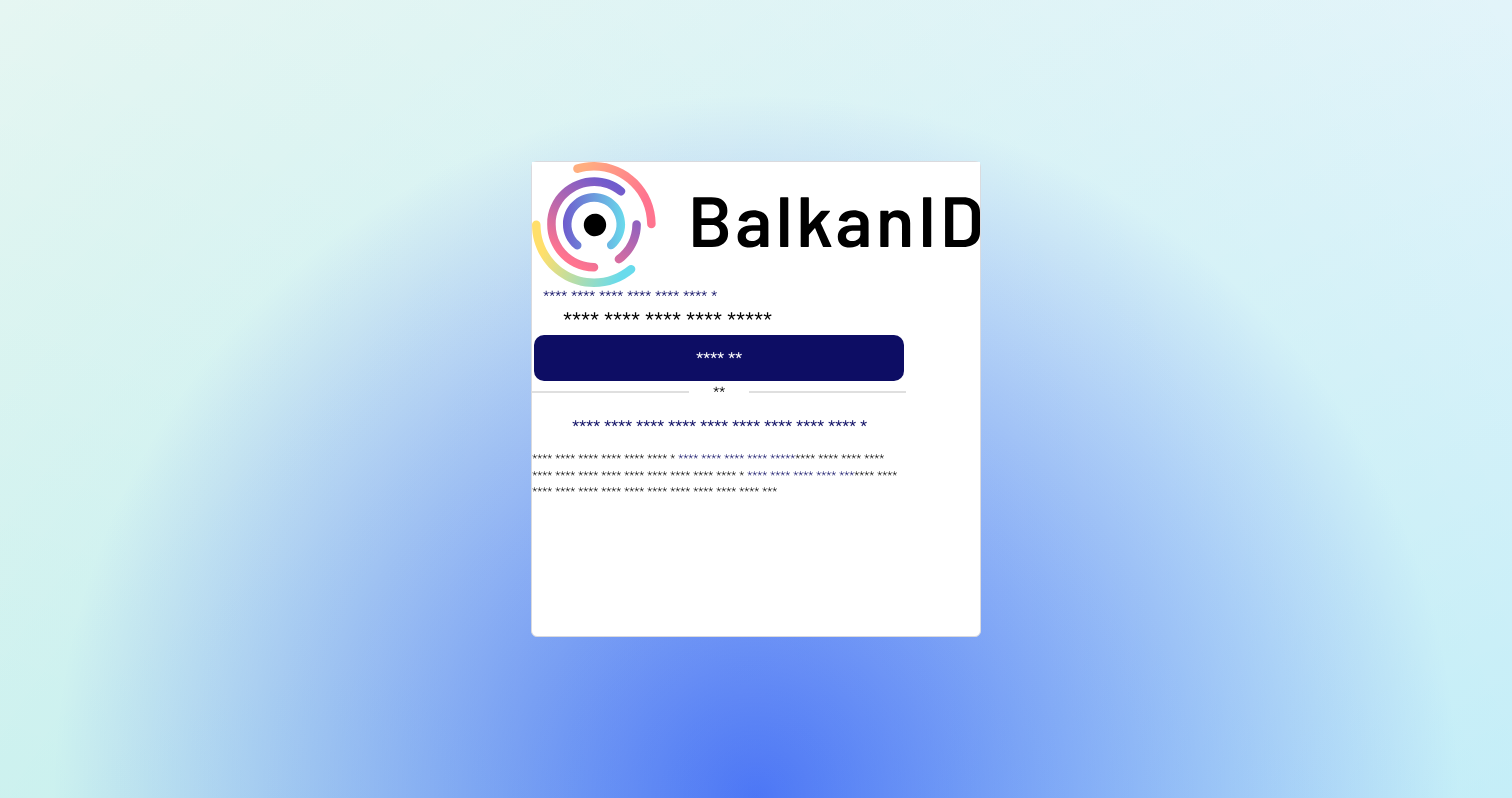 click on "*******" at bounding box center [719, 358] 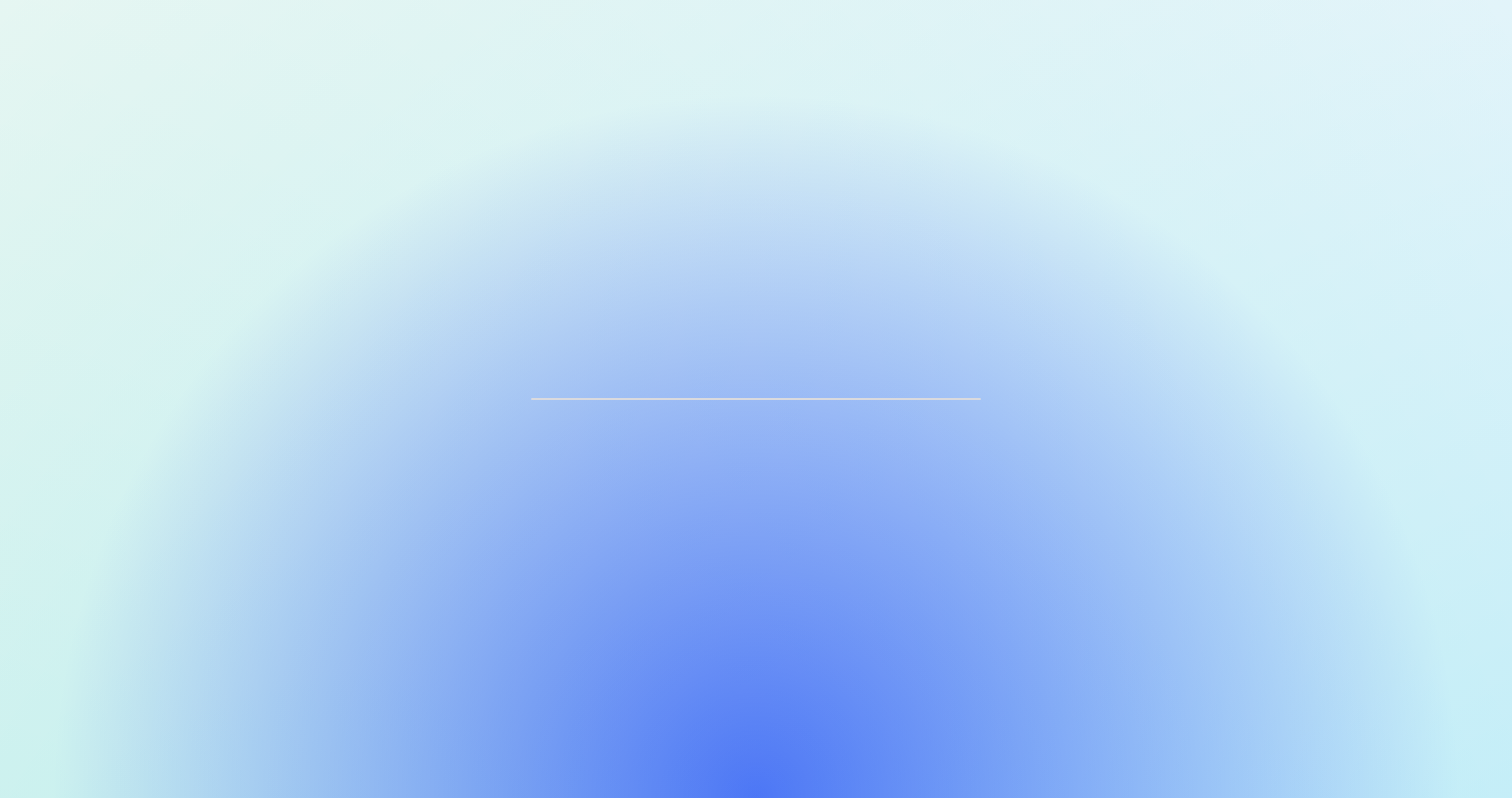scroll, scrollTop: 0, scrollLeft: 0, axis: both 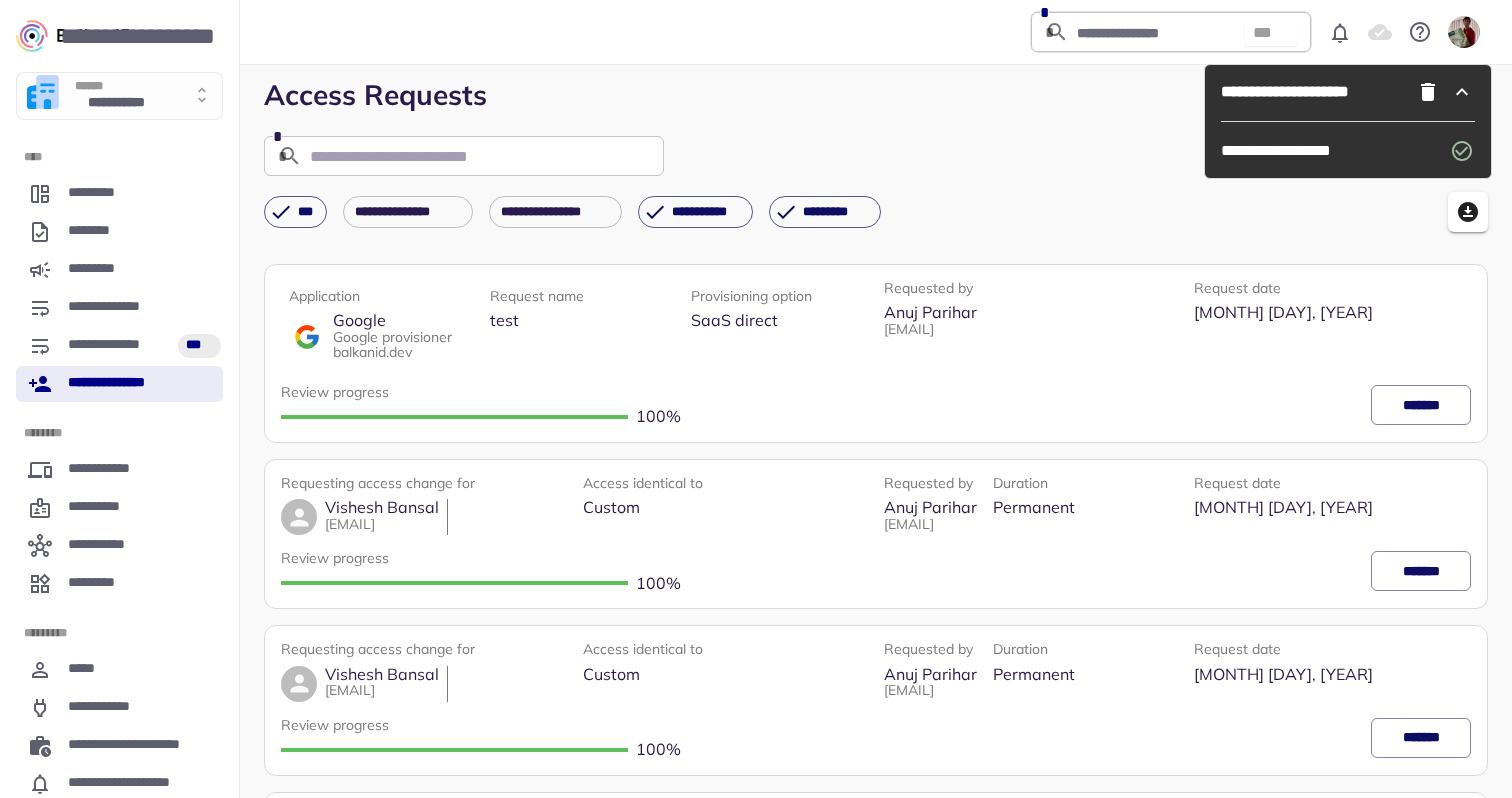 click on "**********" at bounding box center (119, 96) 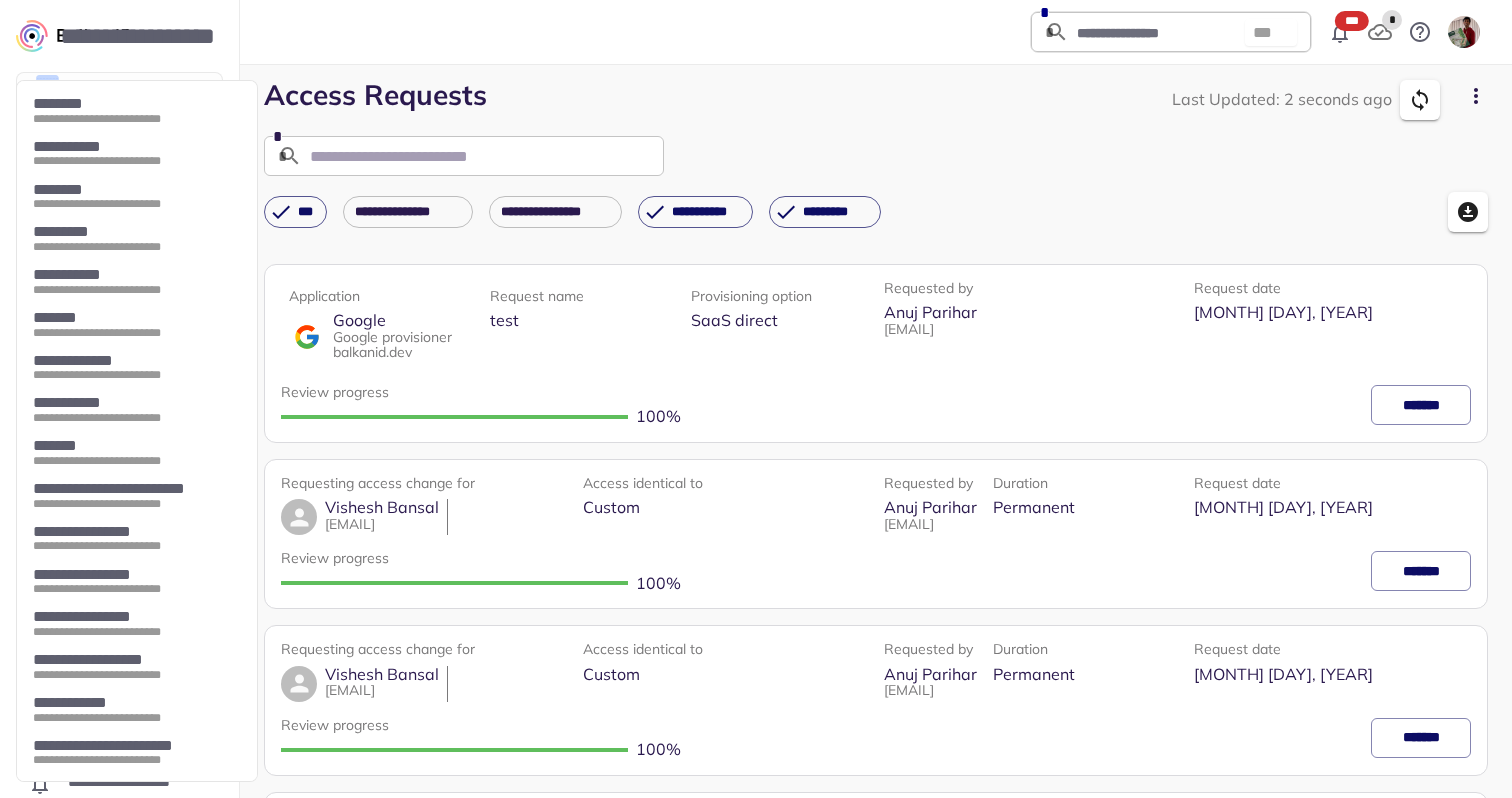 click on "*******" at bounding box center [132, 446] 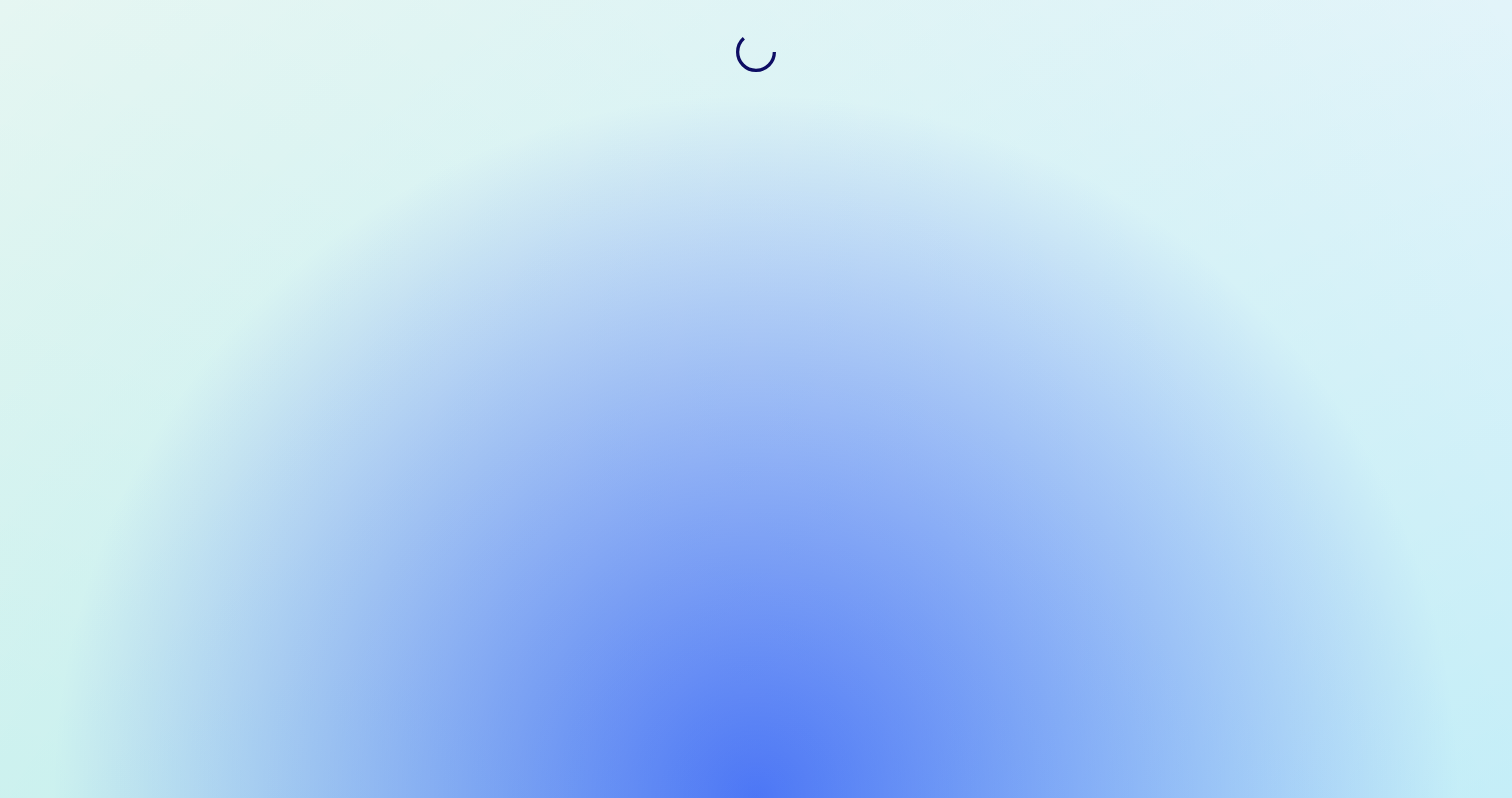 scroll, scrollTop: 0, scrollLeft: 0, axis: both 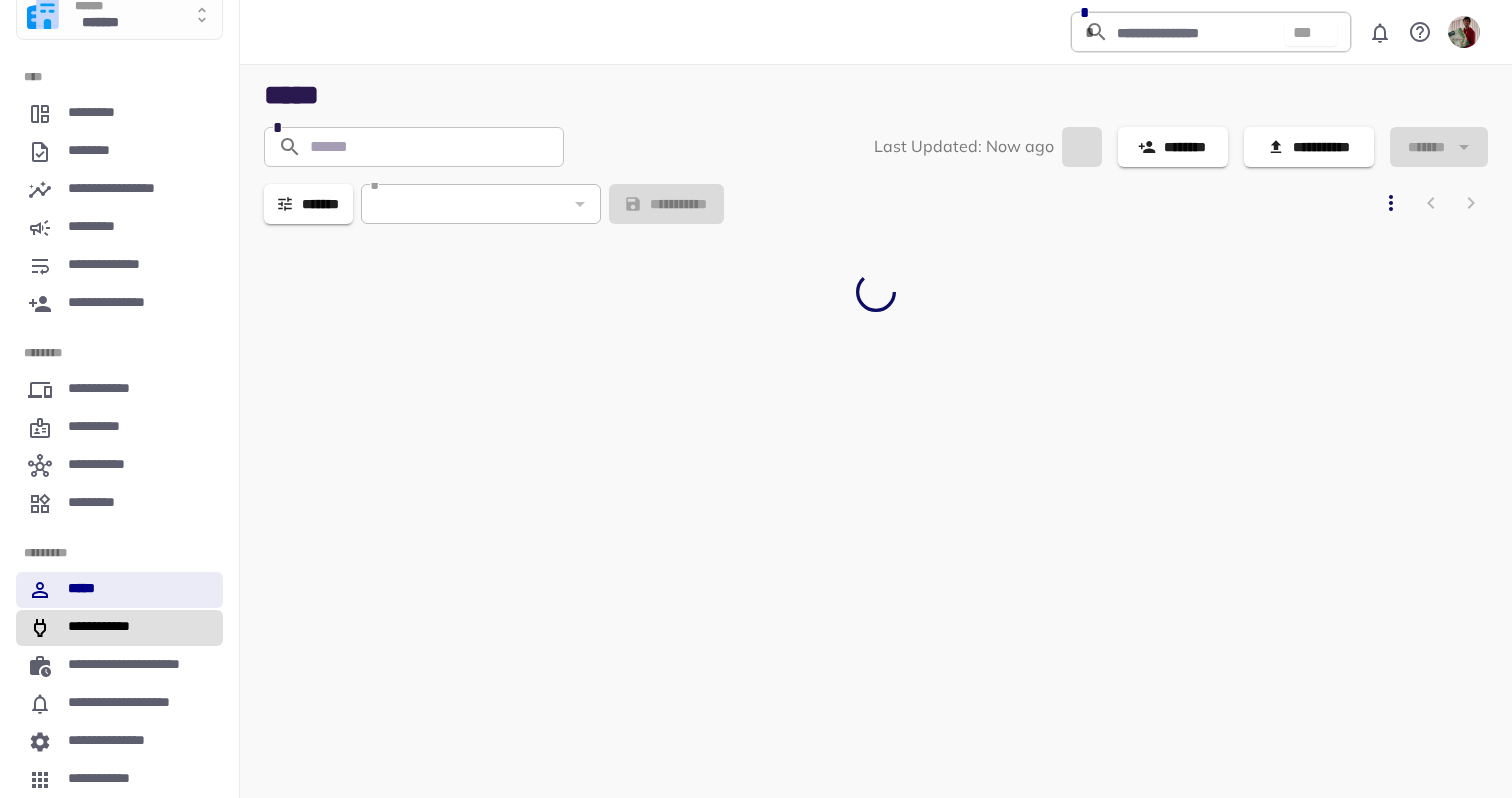 click on "**********" at bounding box center (119, 628) 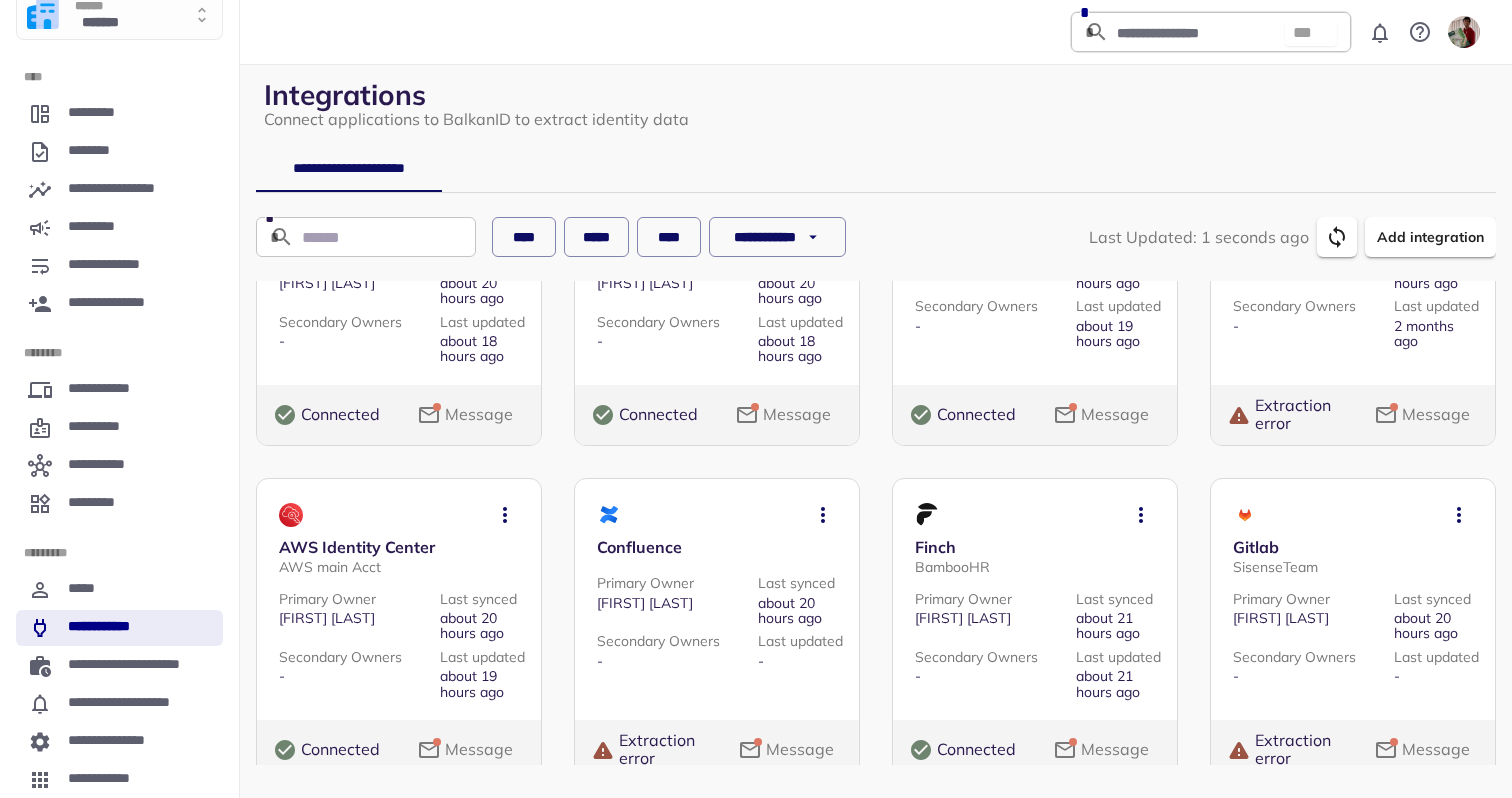 scroll, scrollTop: 225, scrollLeft: 0, axis: vertical 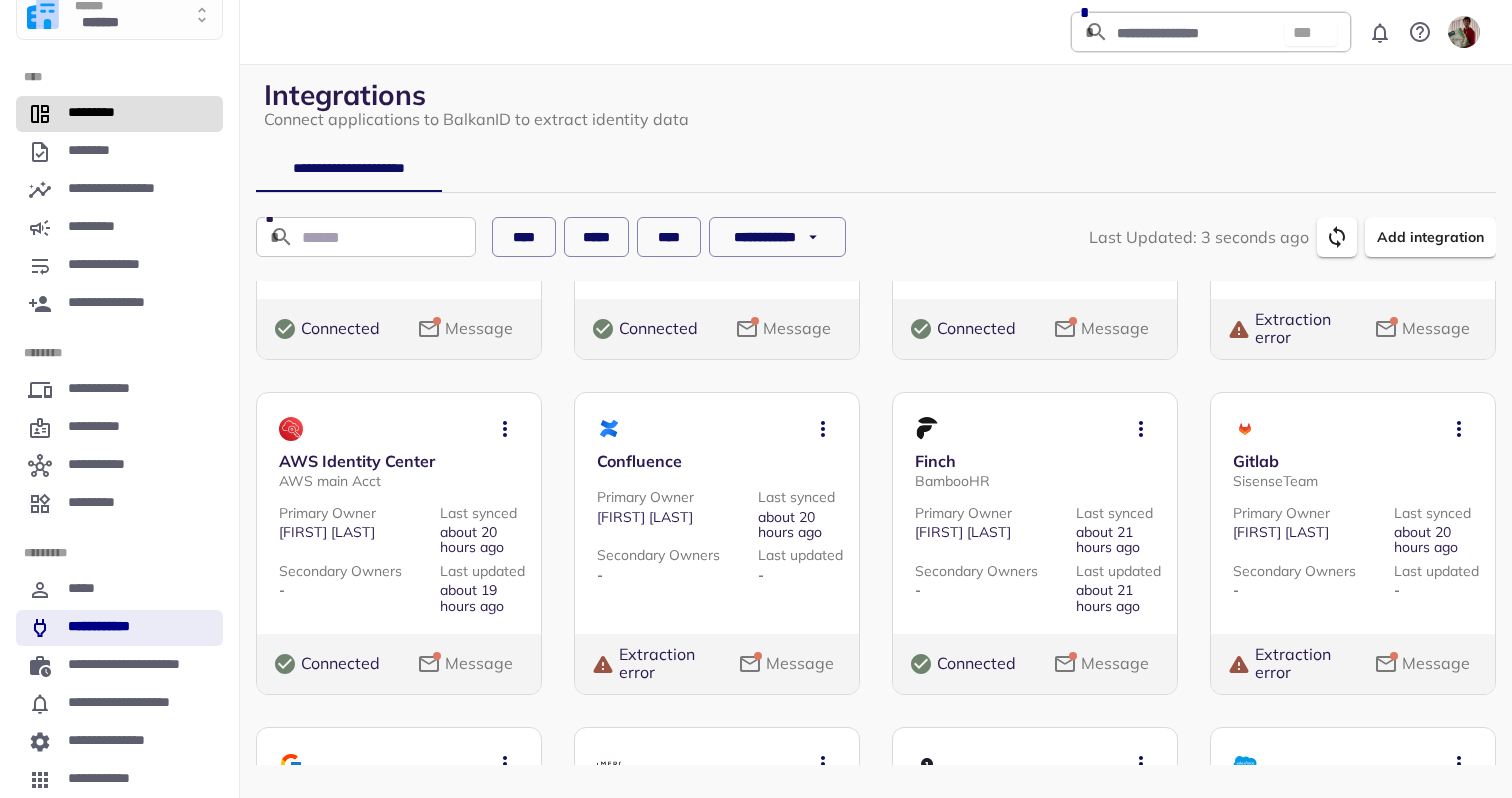 click on "*********" at bounding box center [119, 114] 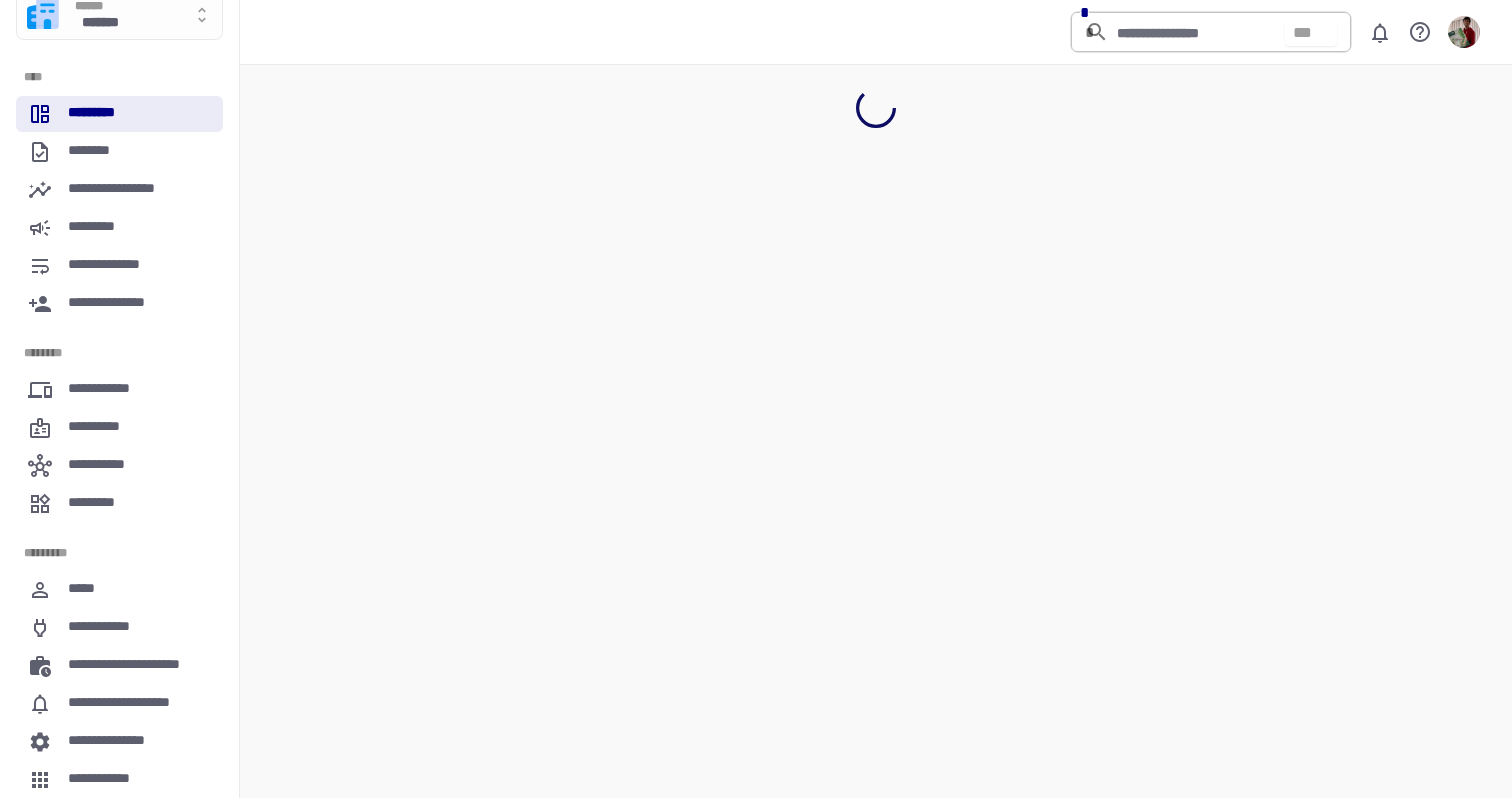click on "****** *******" at bounding box center (119, 16) 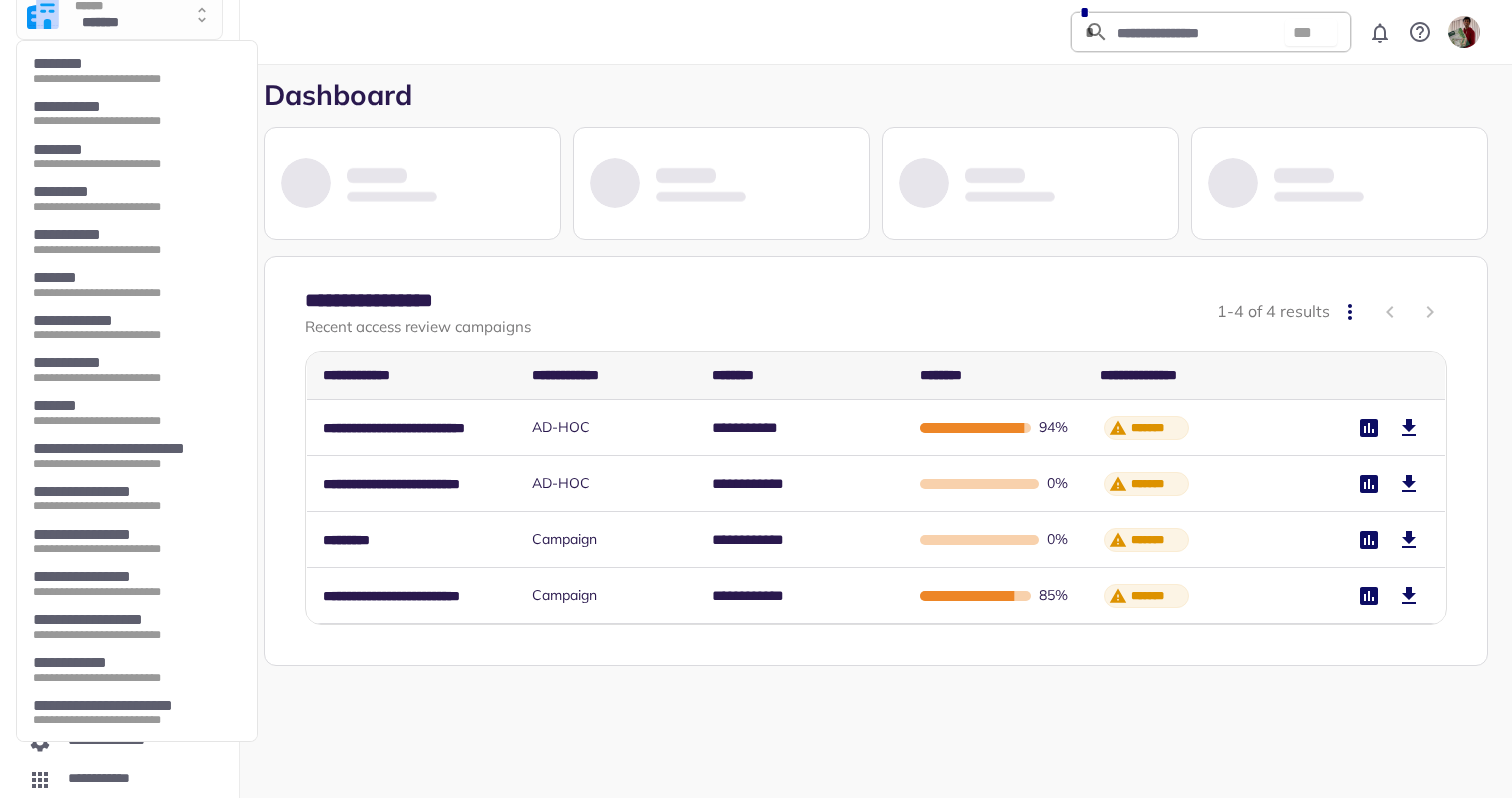 scroll, scrollTop: 86, scrollLeft: 0, axis: vertical 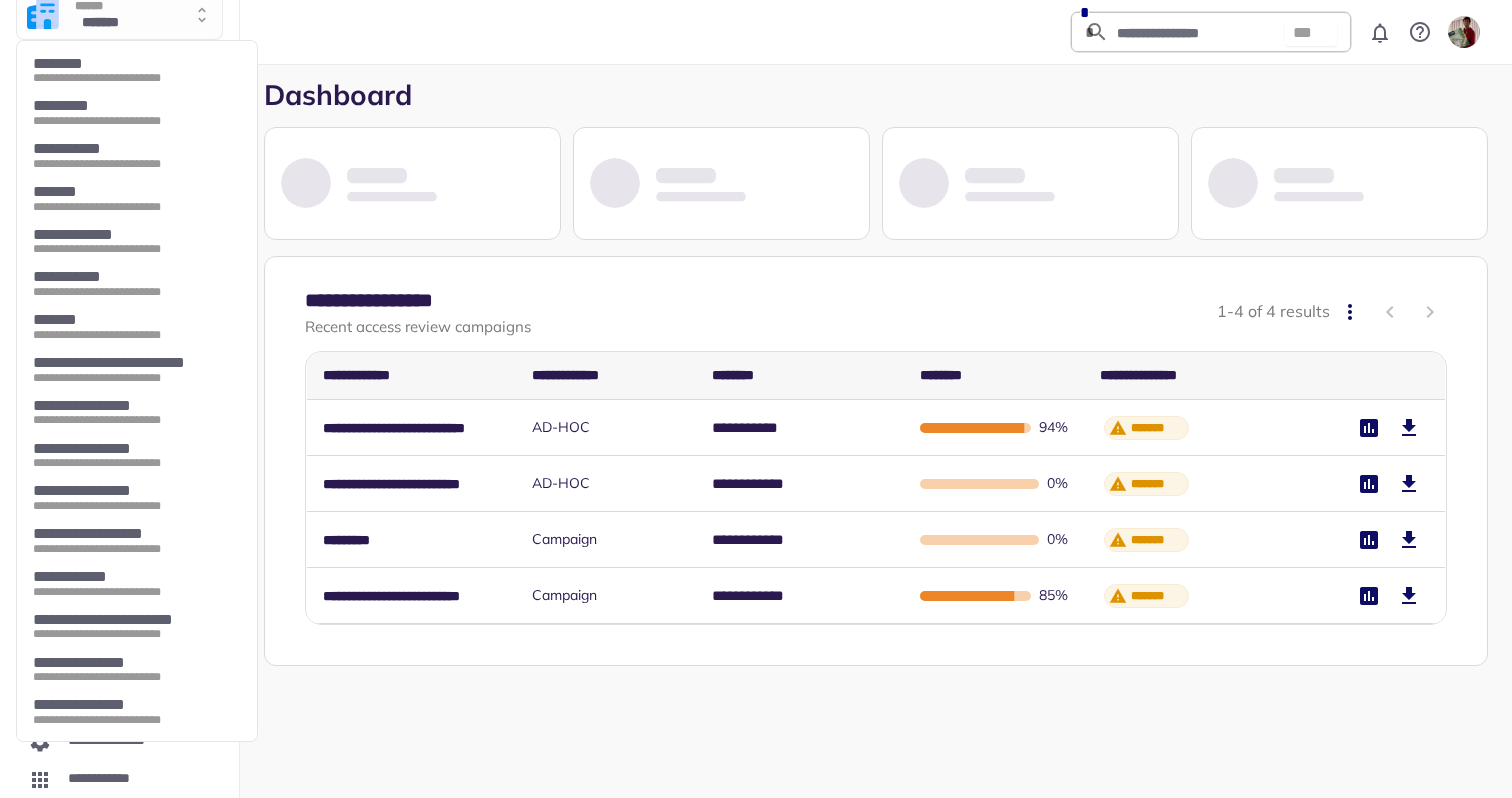 click on "**********" at bounding box center [135, 705] 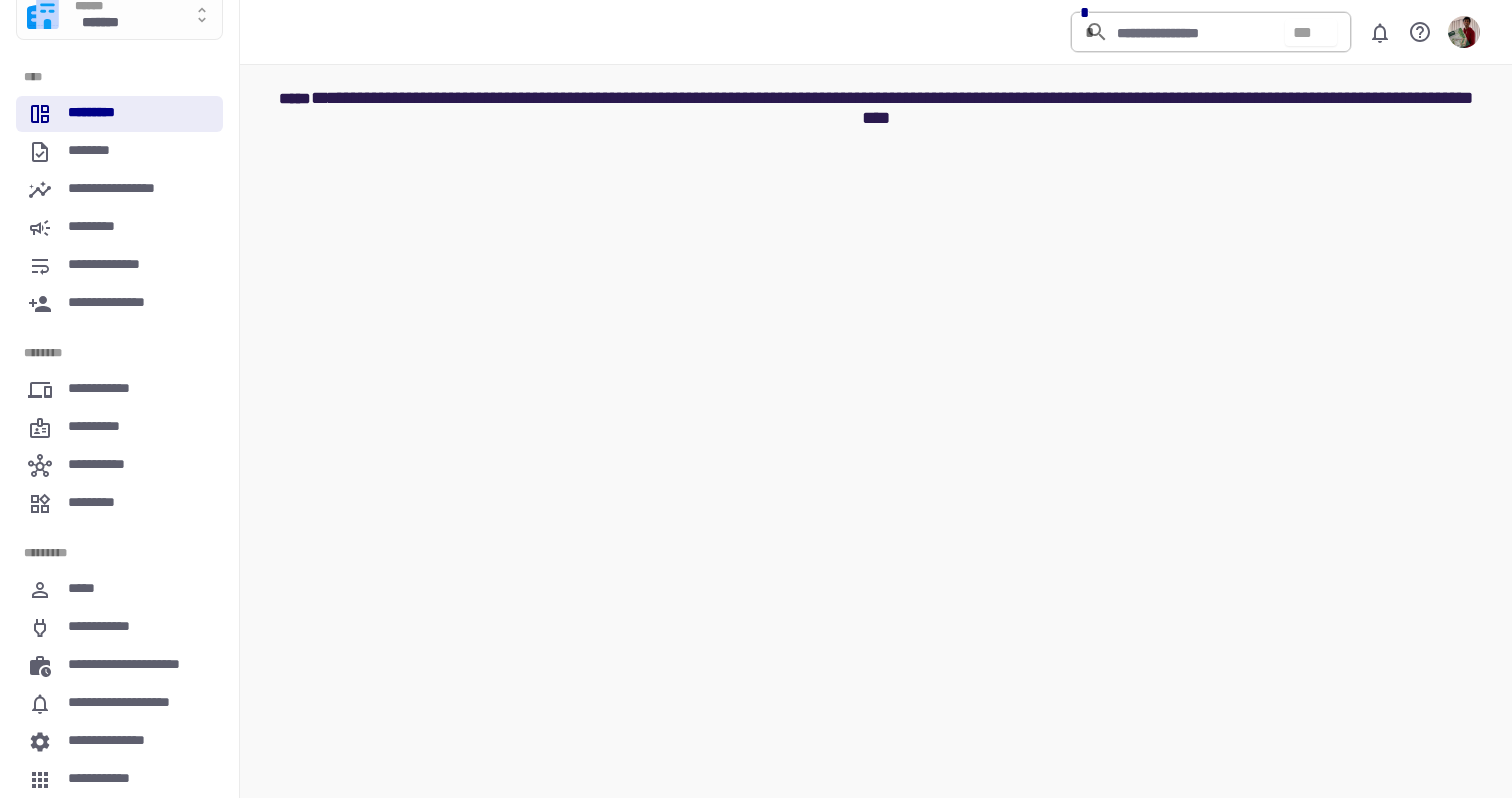 scroll, scrollTop: 72, scrollLeft: 0, axis: vertical 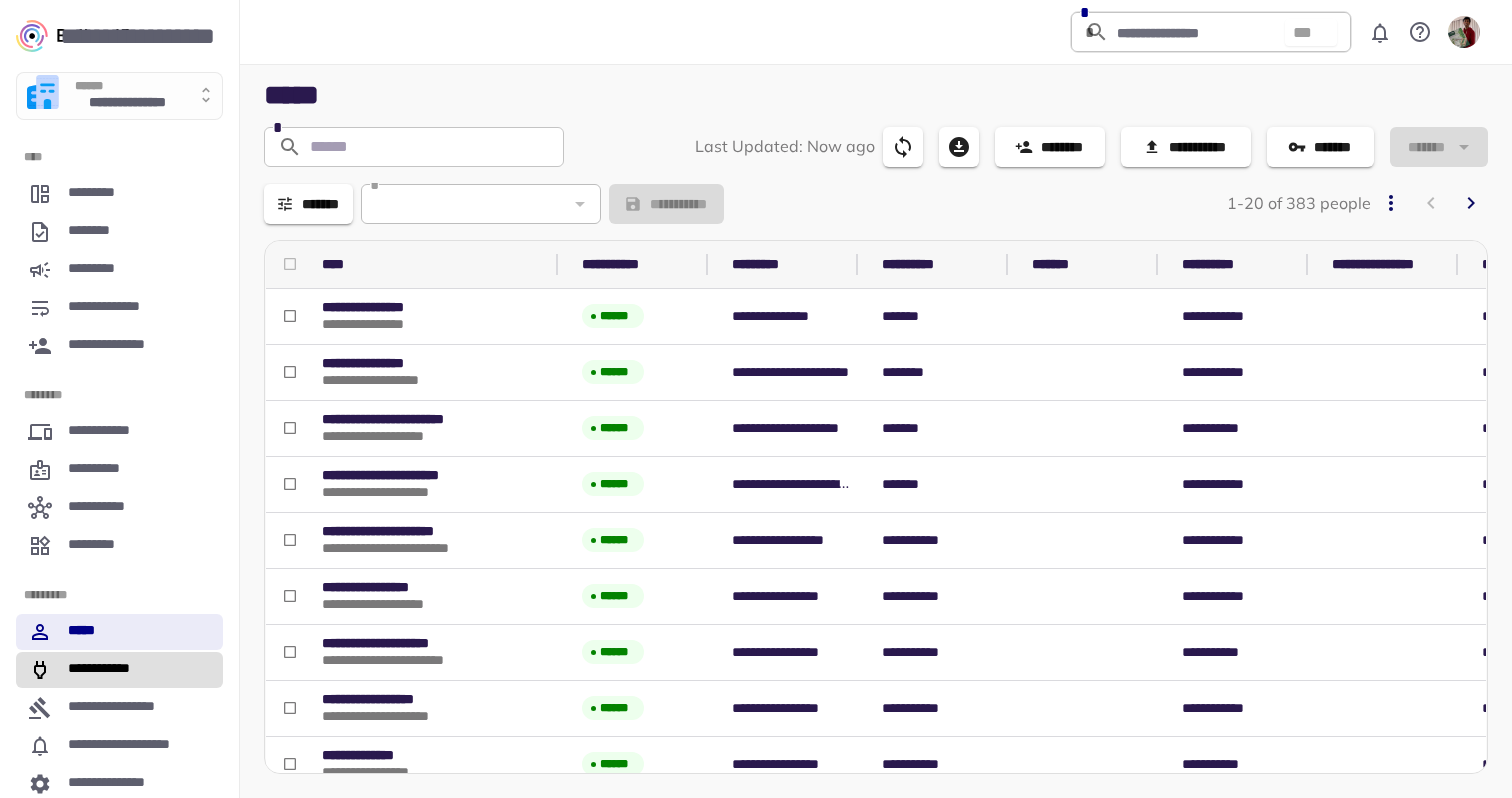 click on "**********" at bounding box center (105, 670) 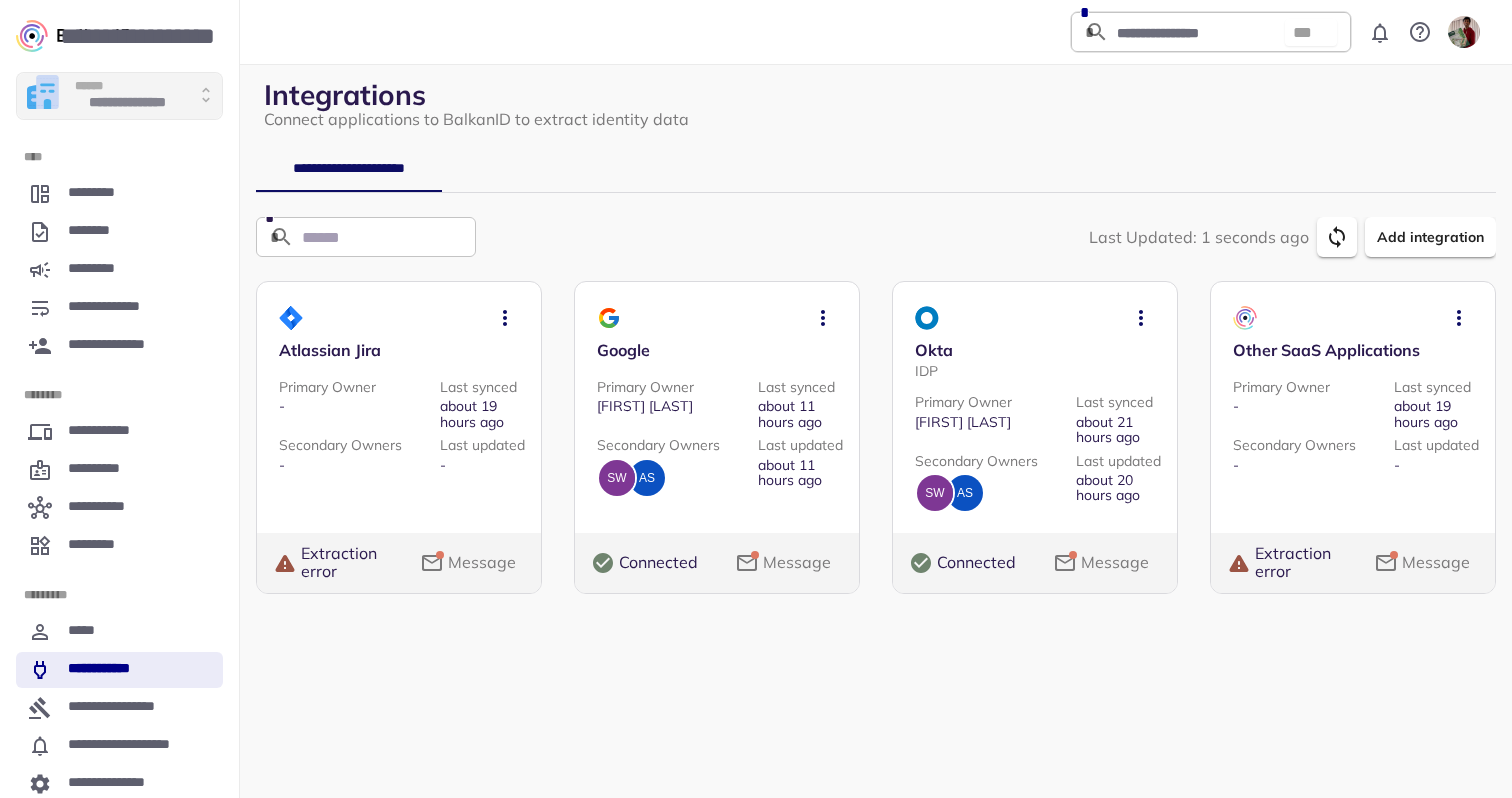 click on "**********" at bounding box center (119, 96) 